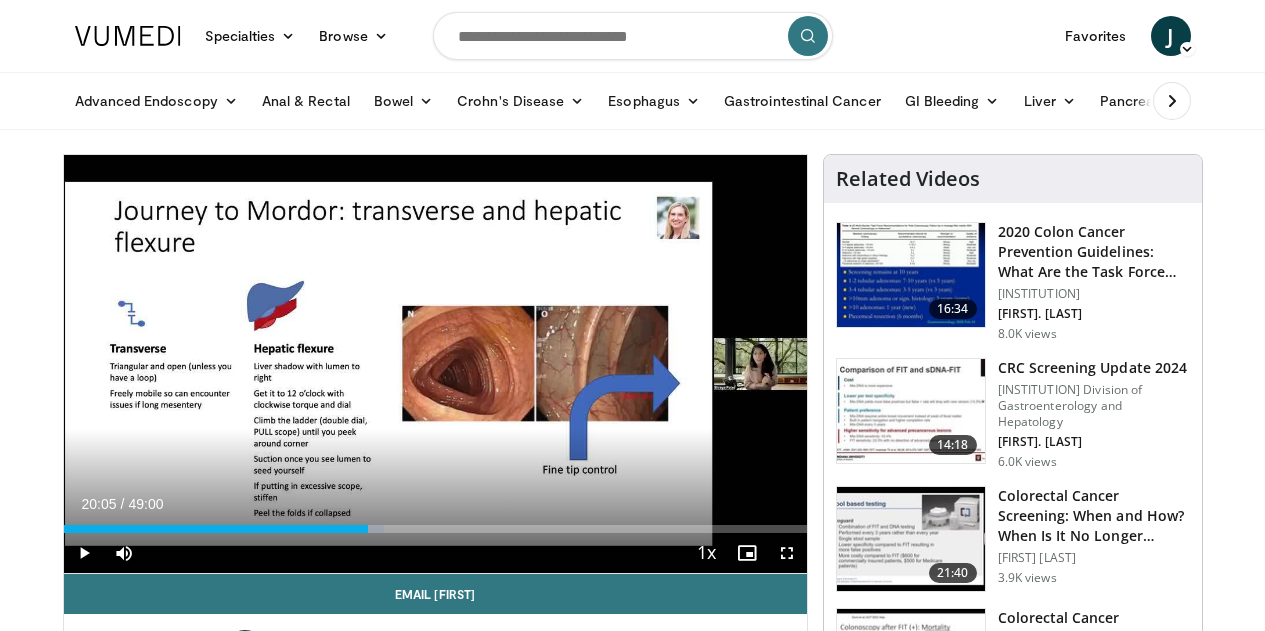 scroll, scrollTop: 0, scrollLeft: 0, axis: both 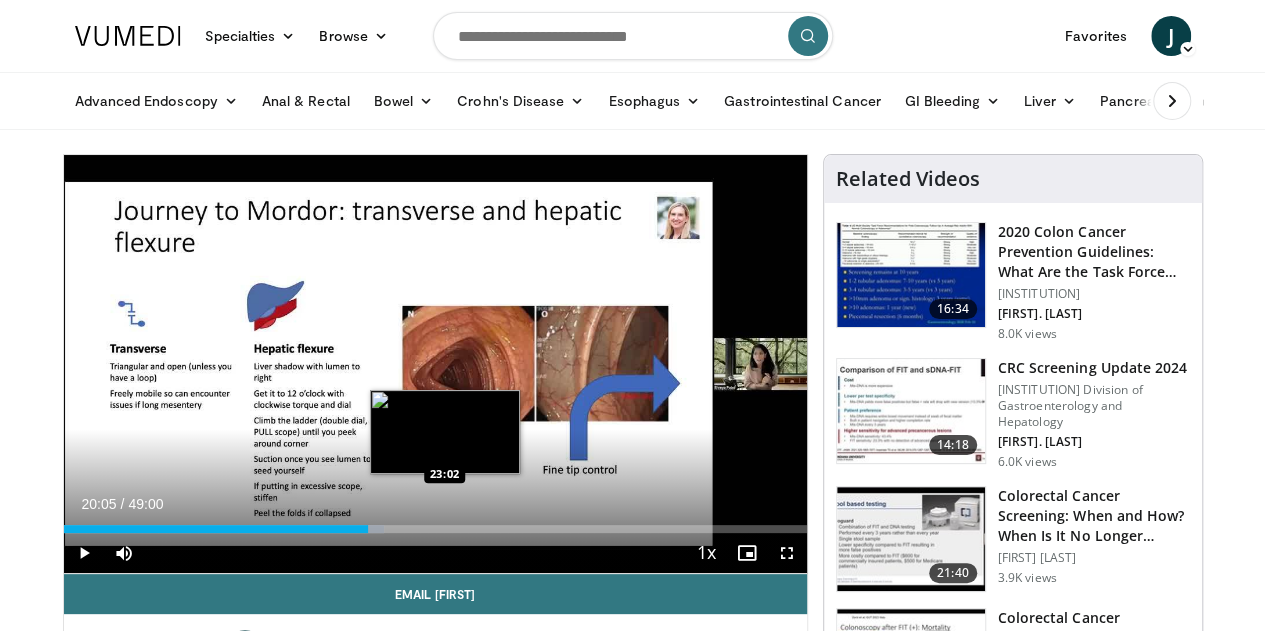 click on "Loaded :  43.19% 20:05 23:02" at bounding box center [435, 529] 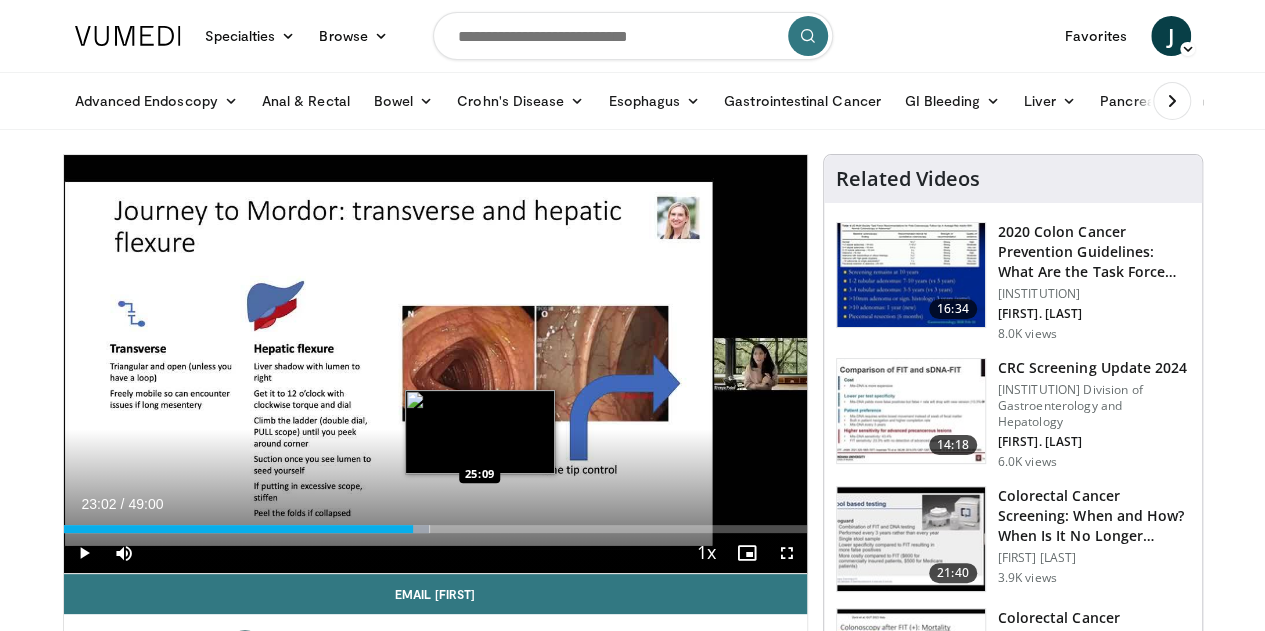 click on "Loaded :  49.26% 23:02 25:09" at bounding box center [435, 529] 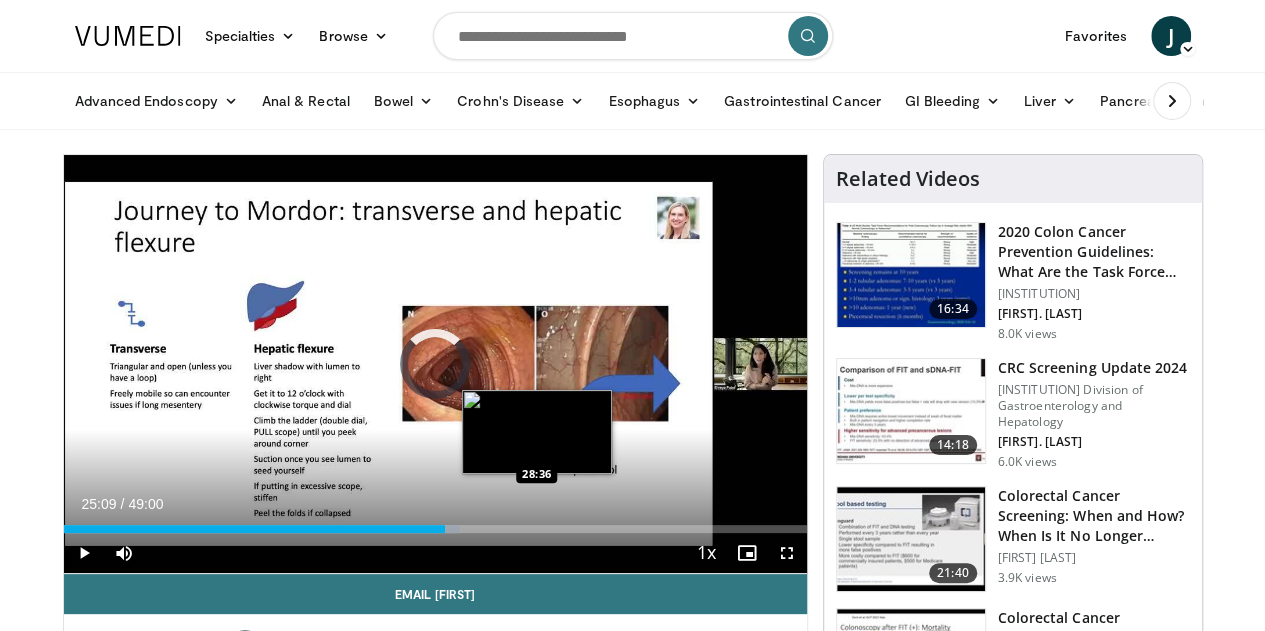 click on "Loaded :  53.40% 25:09 28:36" at bounding box center (435, 529) 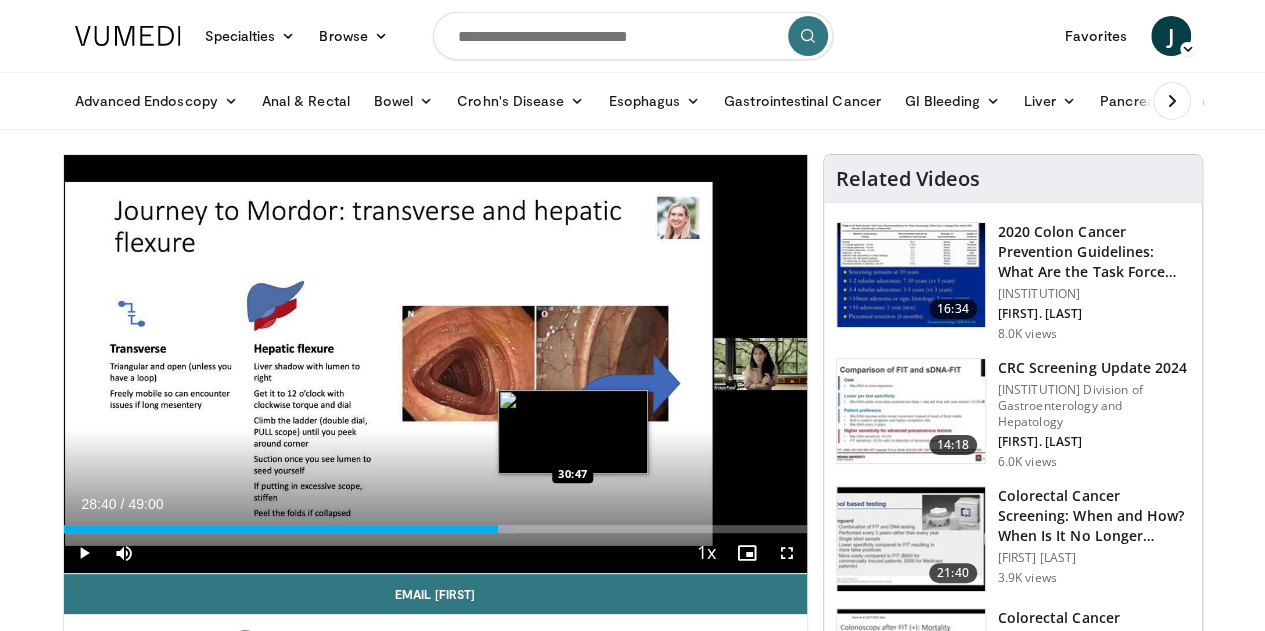 click on "Loaded :  60.73% 28:40 30:47" at bounding box center [435, 529] 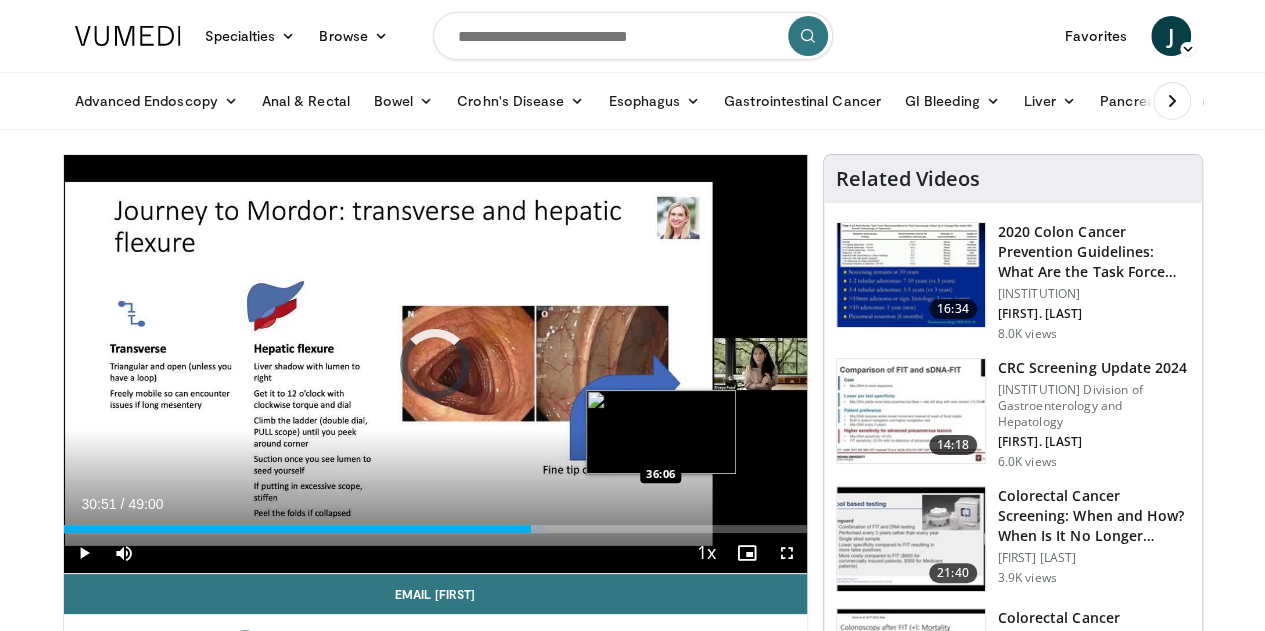 click on "Loaded :  65.12% 30:51 36:06" at bounding box center [435, 523] 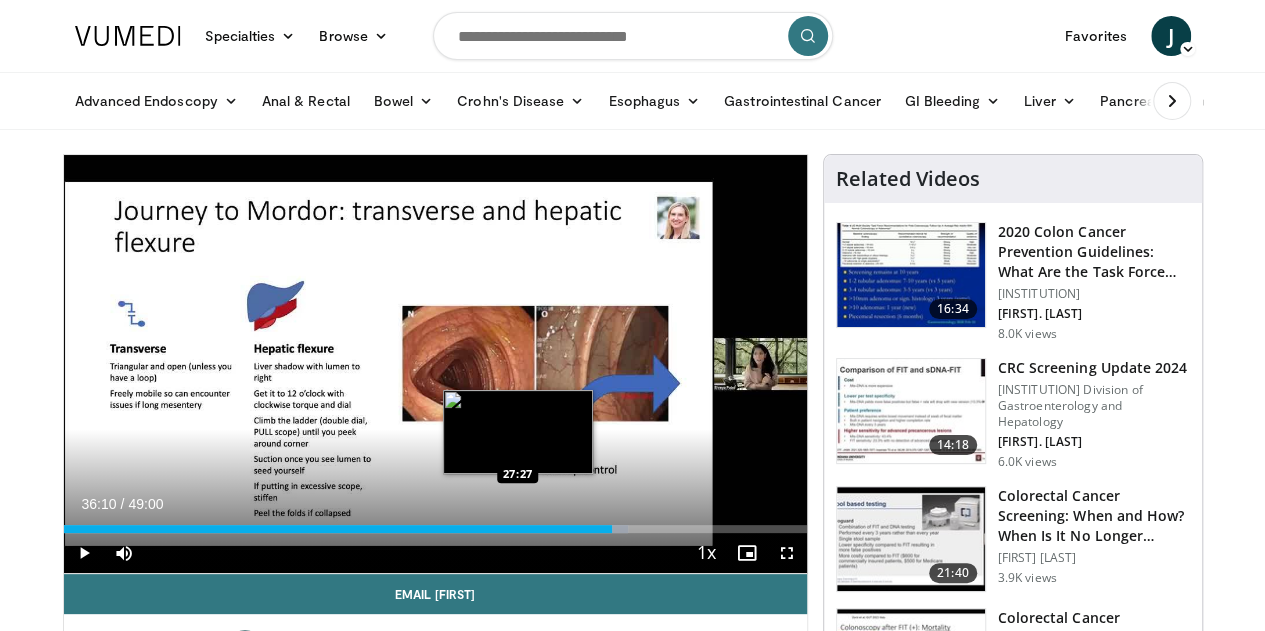 click on "36:10" at bounding box center [338, 529] 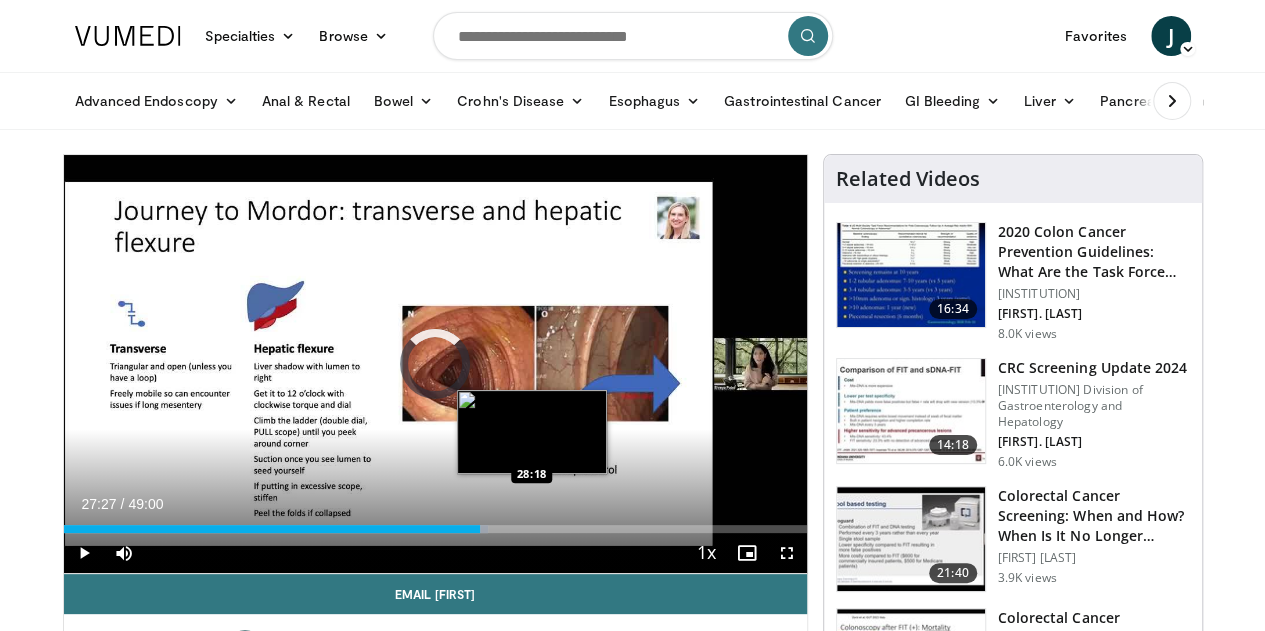 click on "Loaded :  57.14% 27:27 28:18" at bounding box center [435, 529] 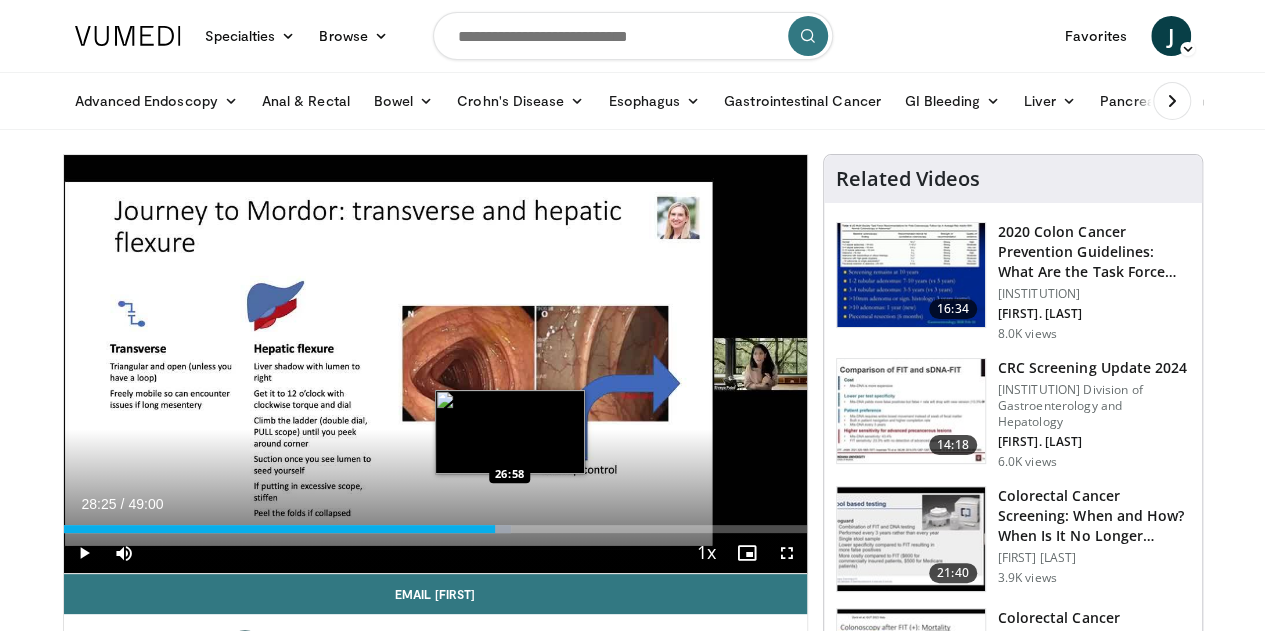 click on "28:25" at bounding box center (279, 529) 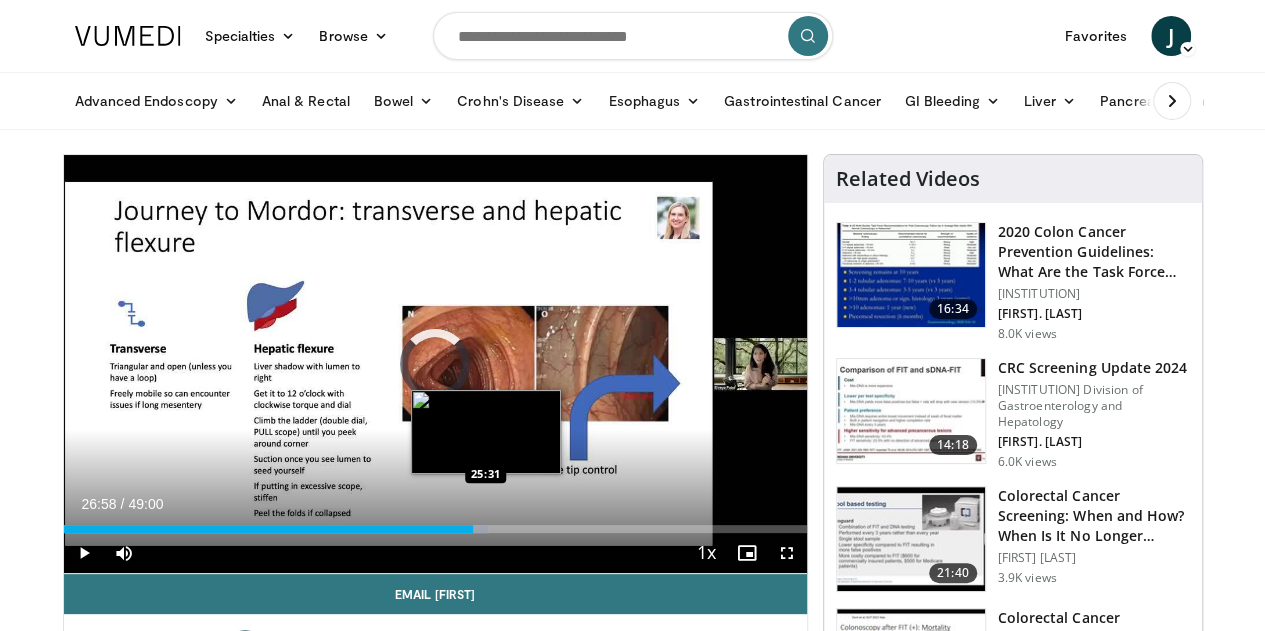 click on "26:58" at bounding box center (268, 529) 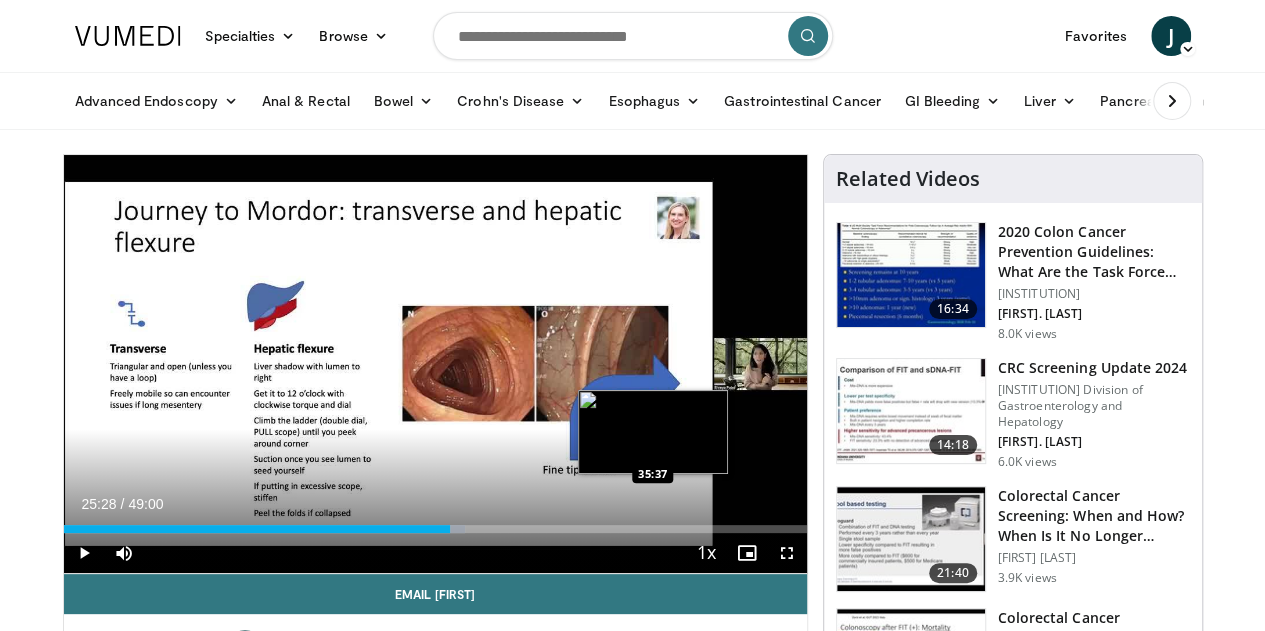 click on "Loaded :  54.08% 25:28 35:37" at bounding box center [435, 529] 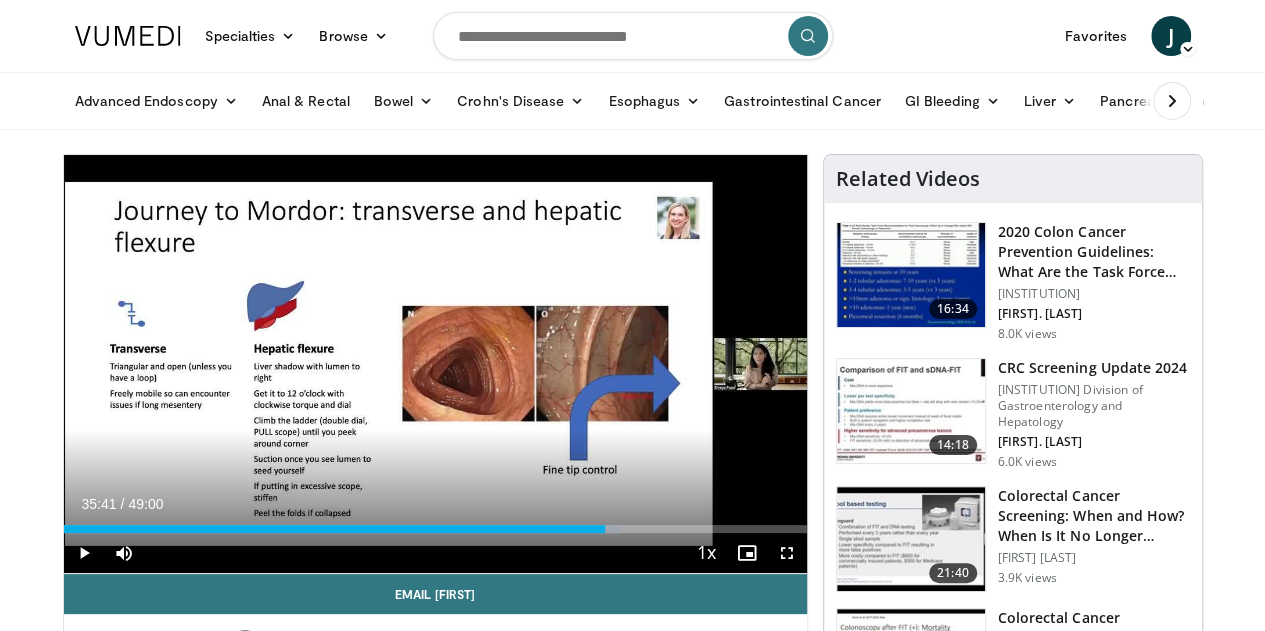 type 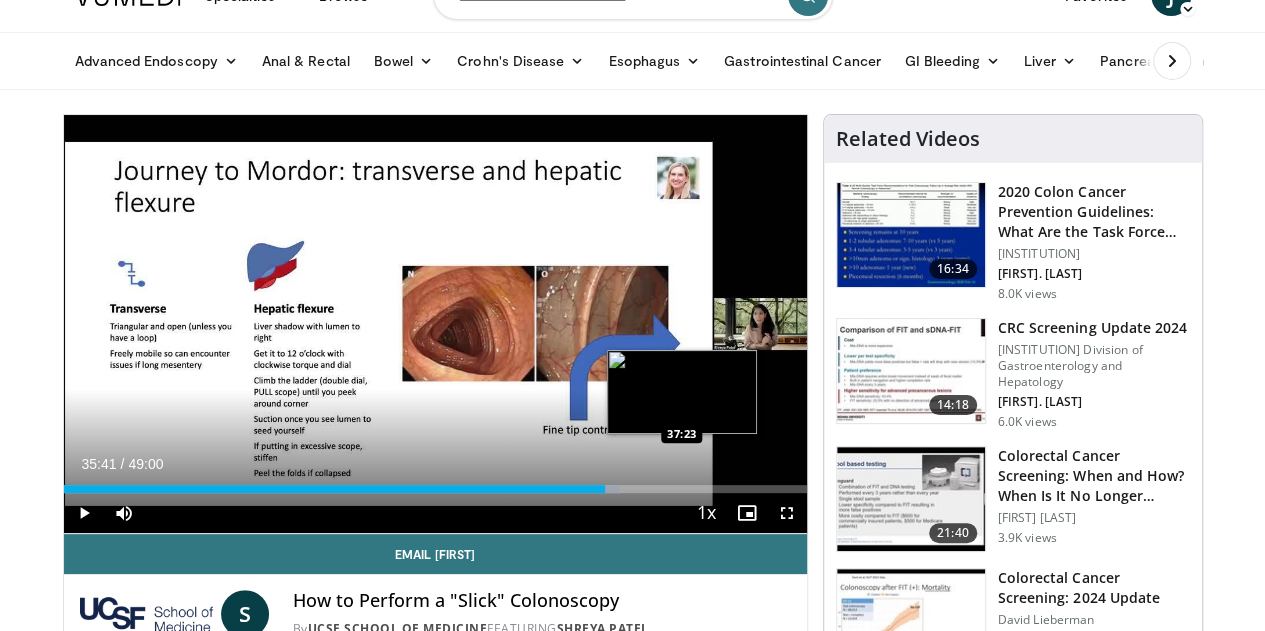click on "Loaded :  74.91% 35:41 37:23" at bounding box center (435, 489) 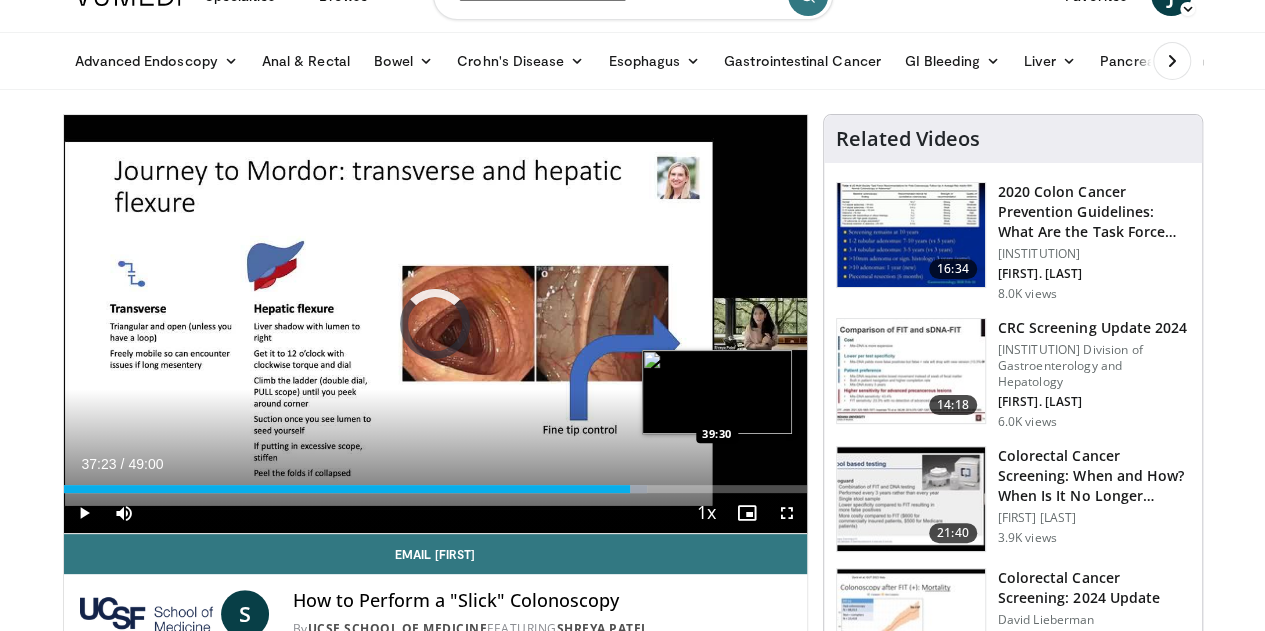 click on "Loaded :  78.57% 37:23 39:30" at bounding box center [435, 489] 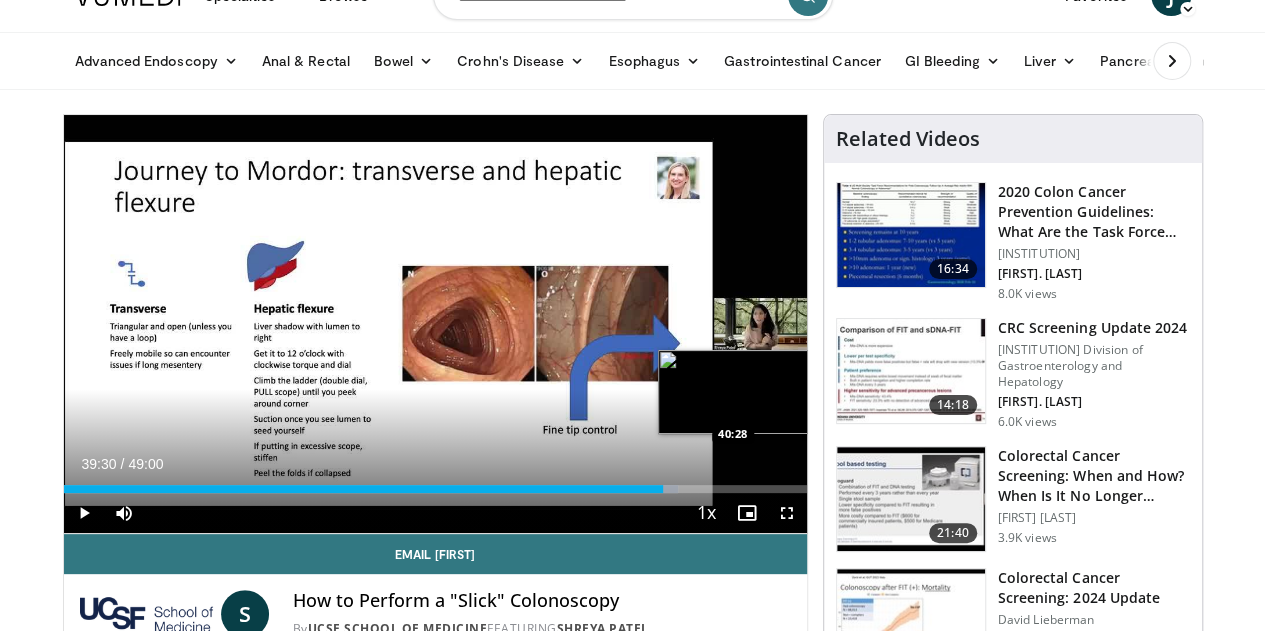 click on "Loaded :  82.67% 39:30 40:28" at bounding box center [435, 489] 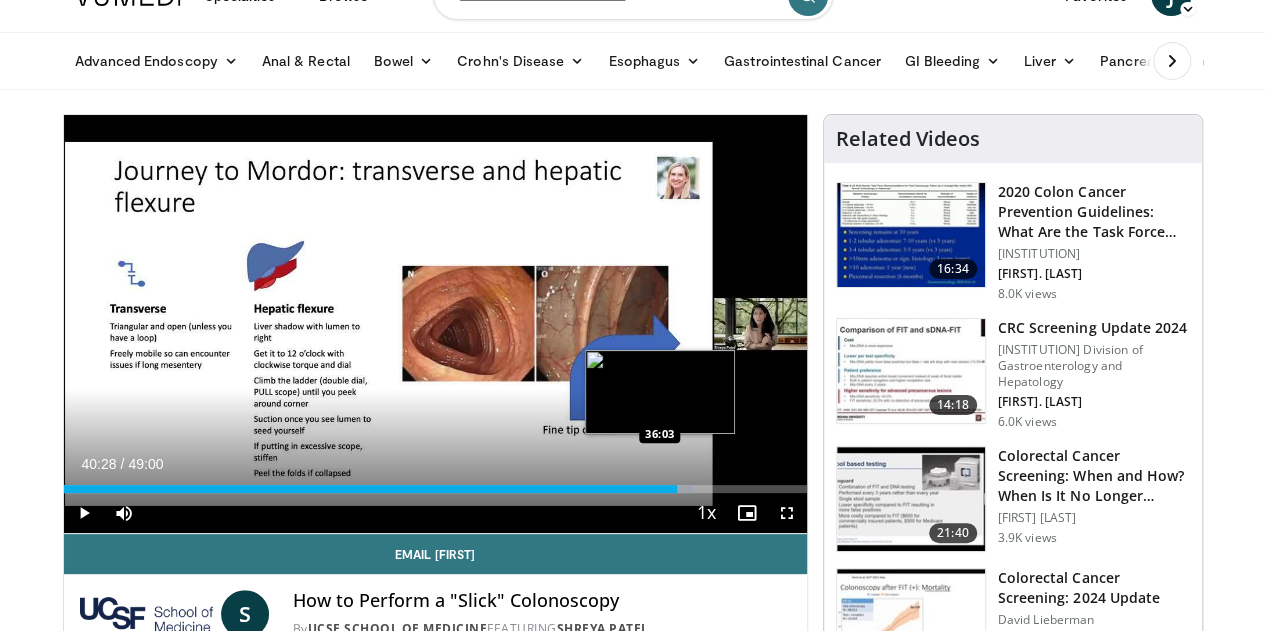 click on "40:28" at bounding box center [371, 489] 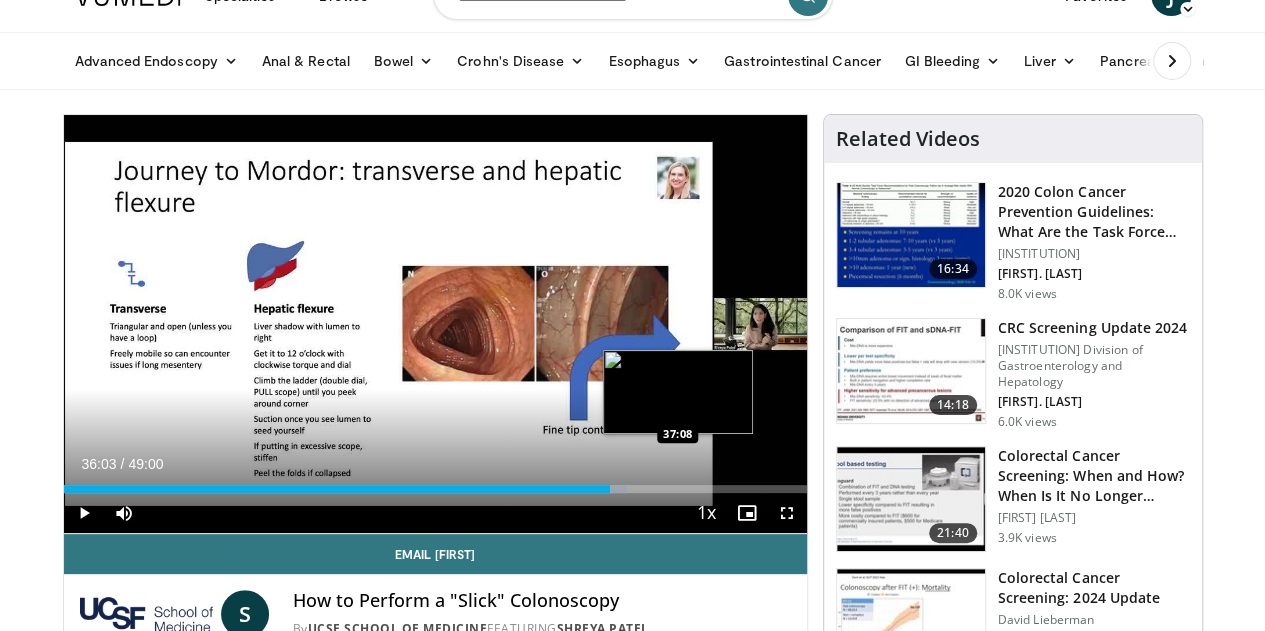 click at bounding box center (618, 489) 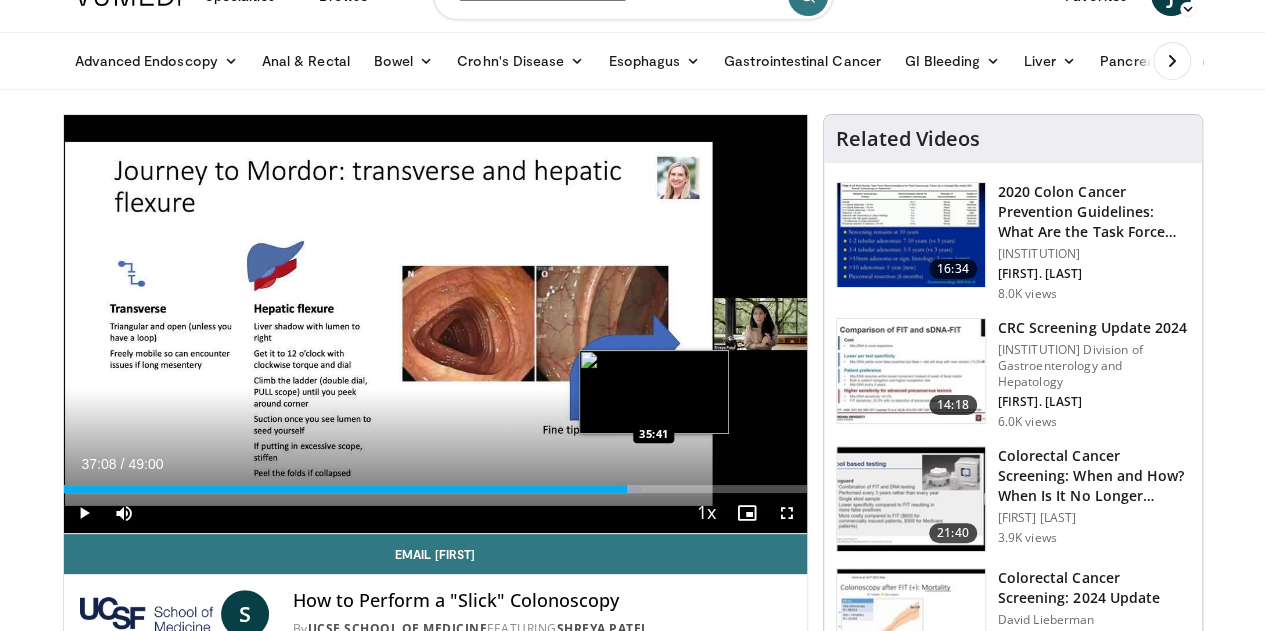 click on "Loaded :  77.89% 37:08 35:41" at bounding box center [435, 489] 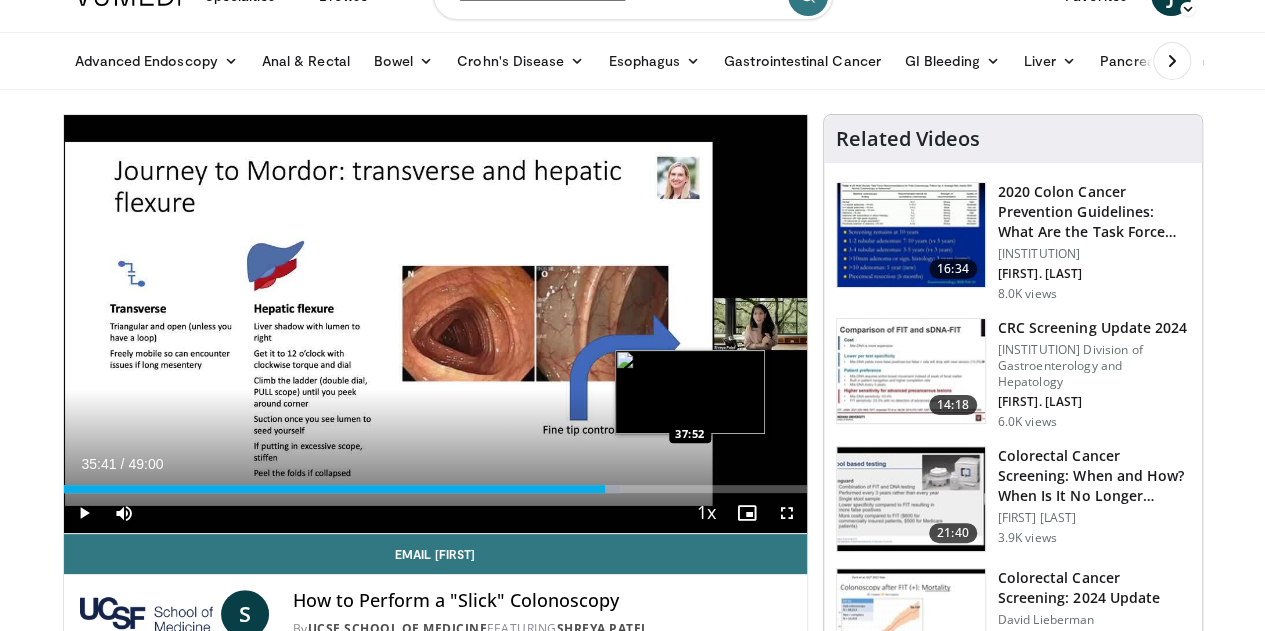 click on "Loaded :  74.91% 35:41 37:52" at bounding box center [435, 489] 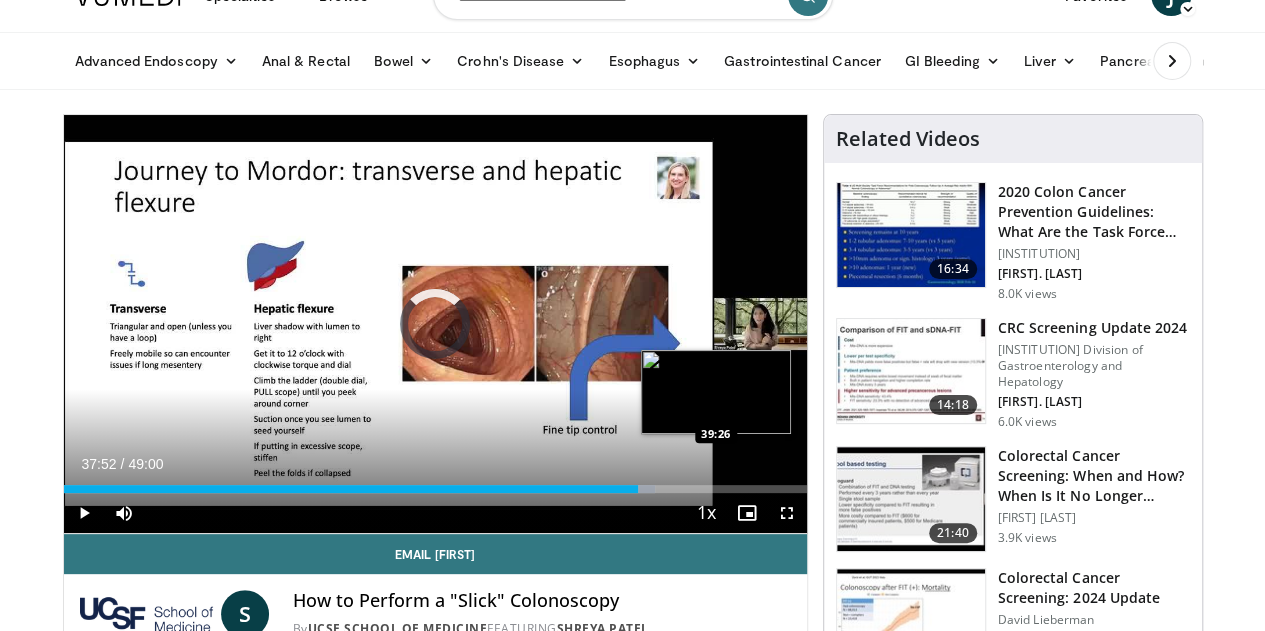click on "Loaded :  79.59% 37:52 39:26" at bounding box center (435, 489) 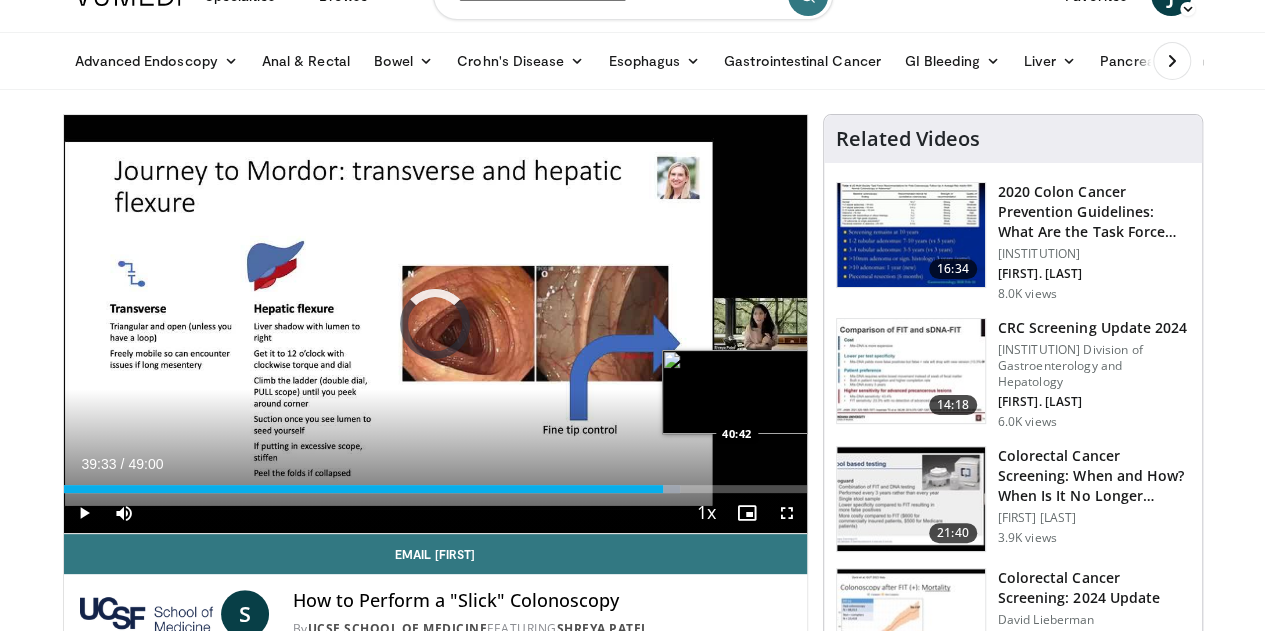 click on "Loaded :  82.99% 39:33 40:42" at bounding box center [435, 489] 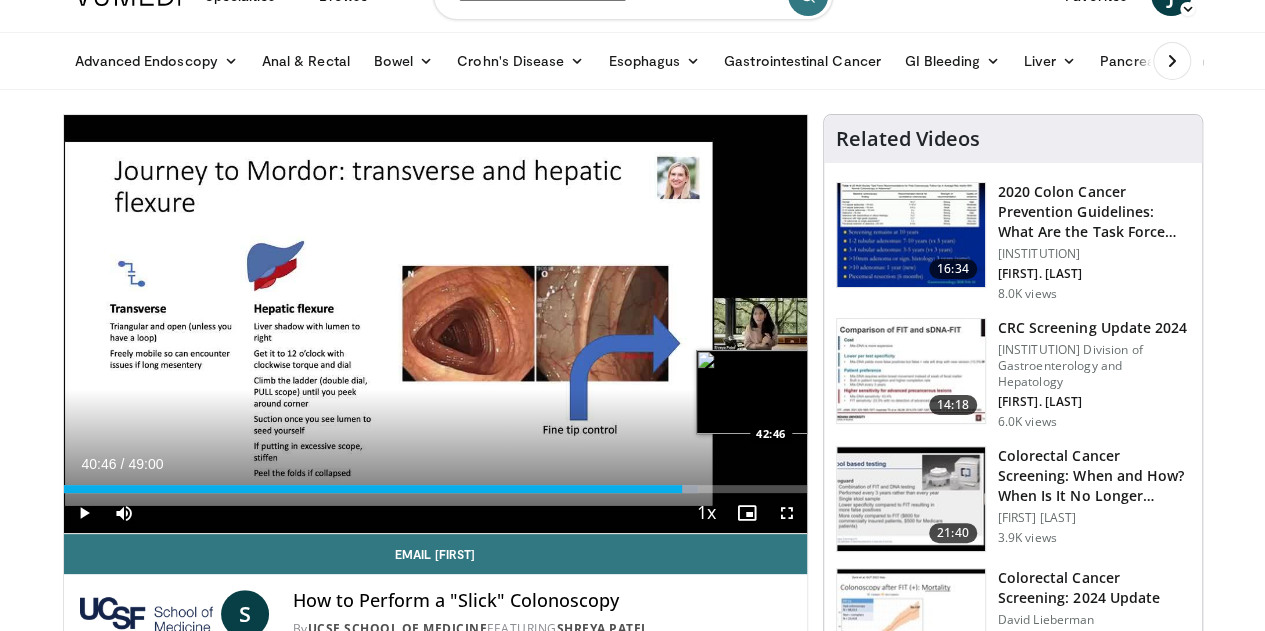 click on "Loaded :  85.37% 40:46 42:46" at bounding box center [435, 489] 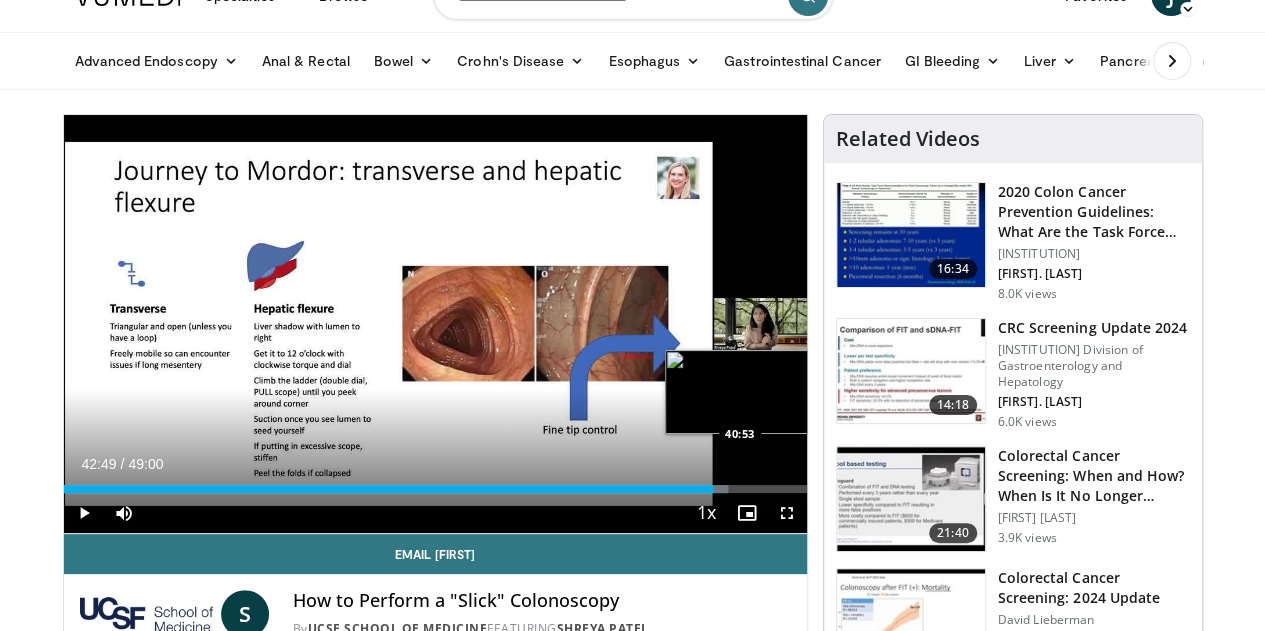click on "42:49" at bounding box center (388, 489) 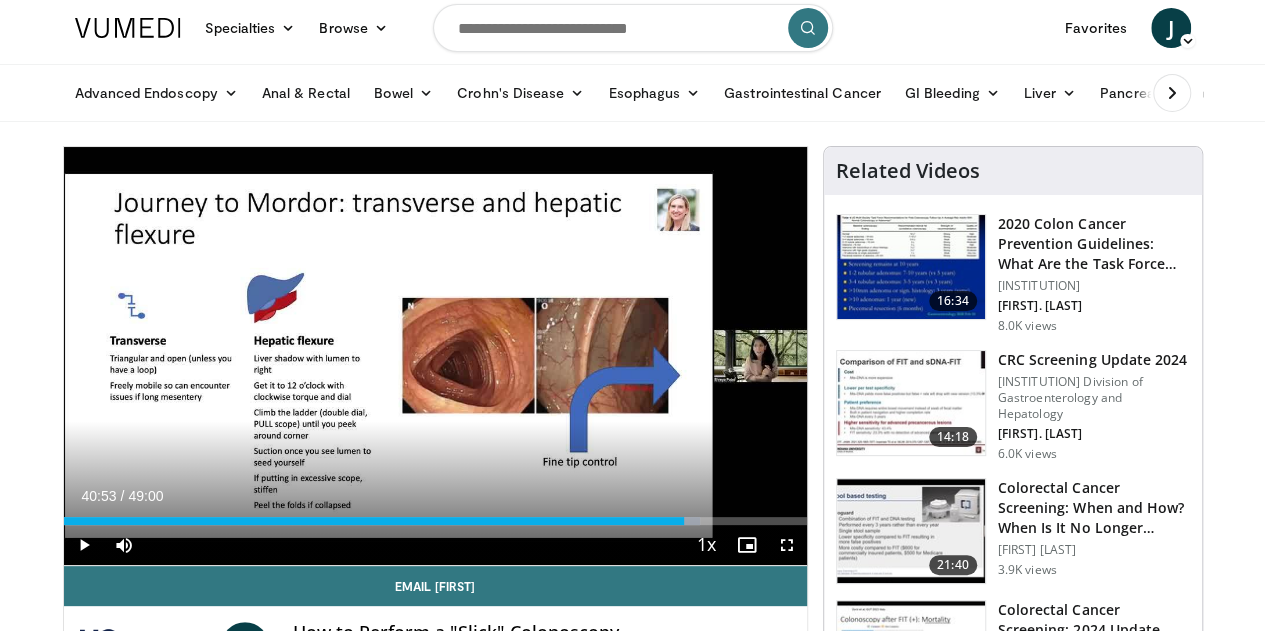 scroll, scrollTop: 0, scrollLeft: 0, axis: both 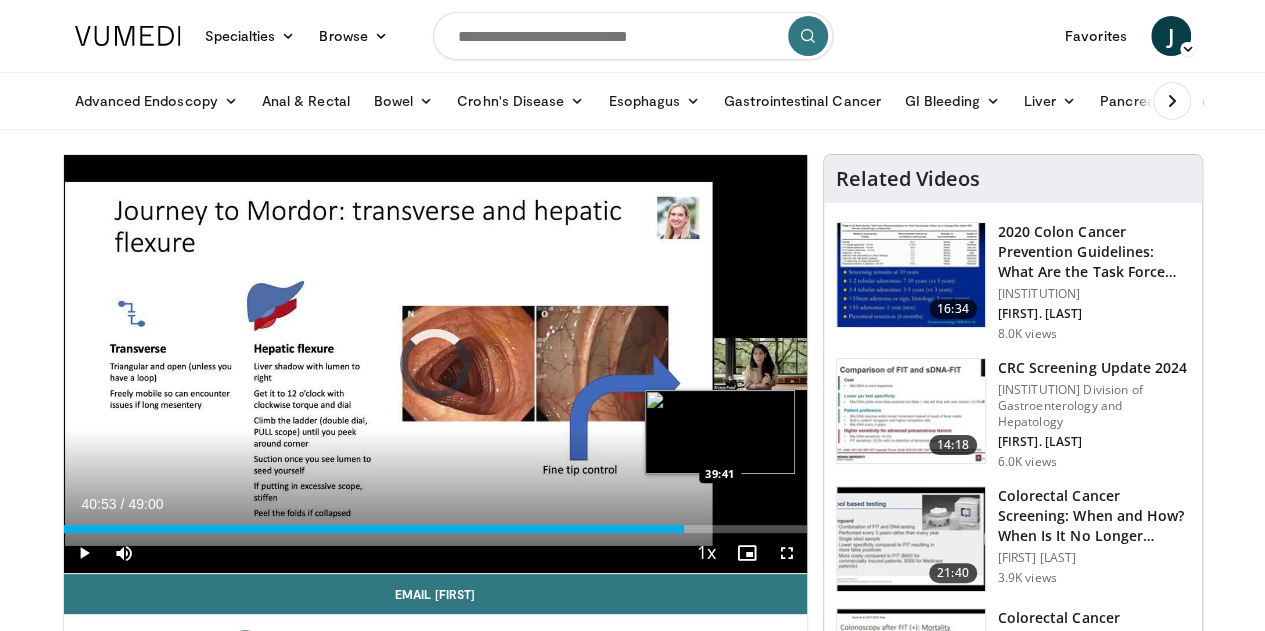 click on "Loaded :  0.00% 40:53 39:41" at bounding box center [435, 529] 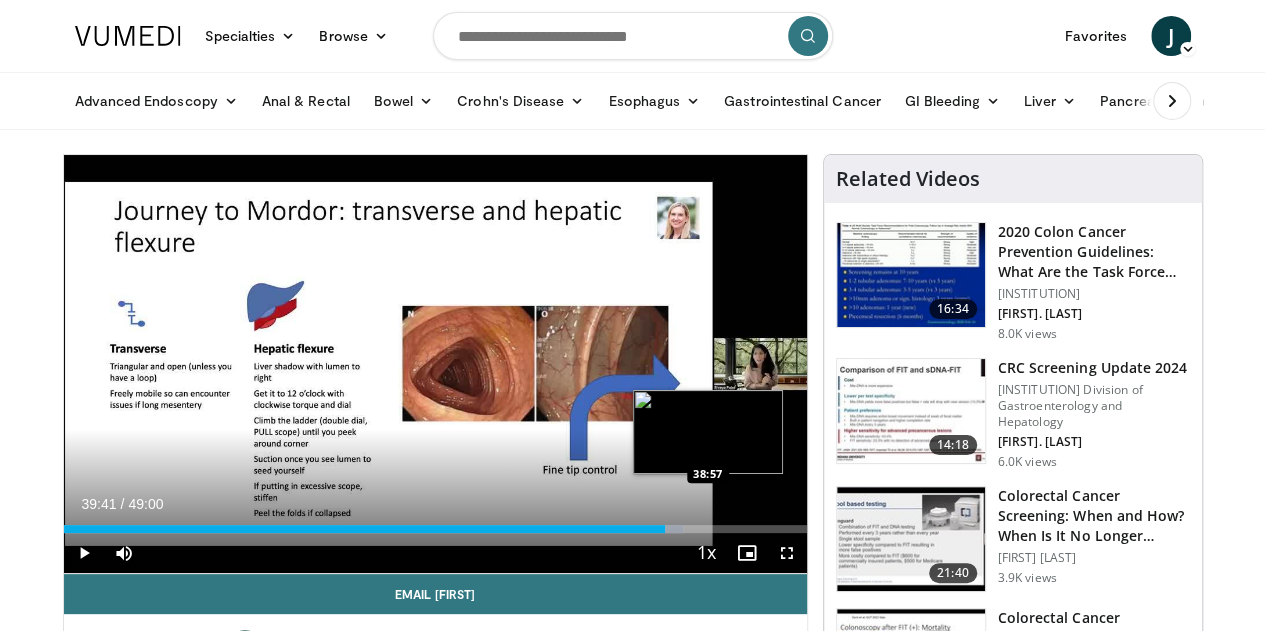 click on "Loaded :  83.33% 39:41 38:57" at bounding box center (435, 529) 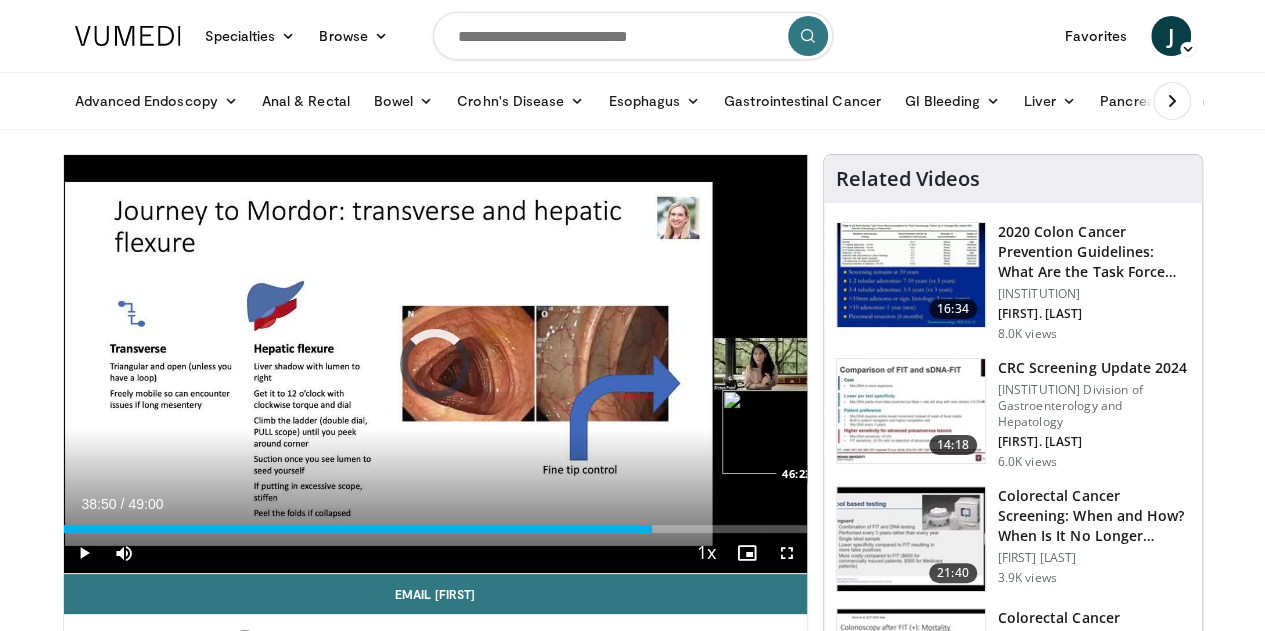 click on "Loaded :  0.00% 38:50 46:23" at bounding box center (435, 529) 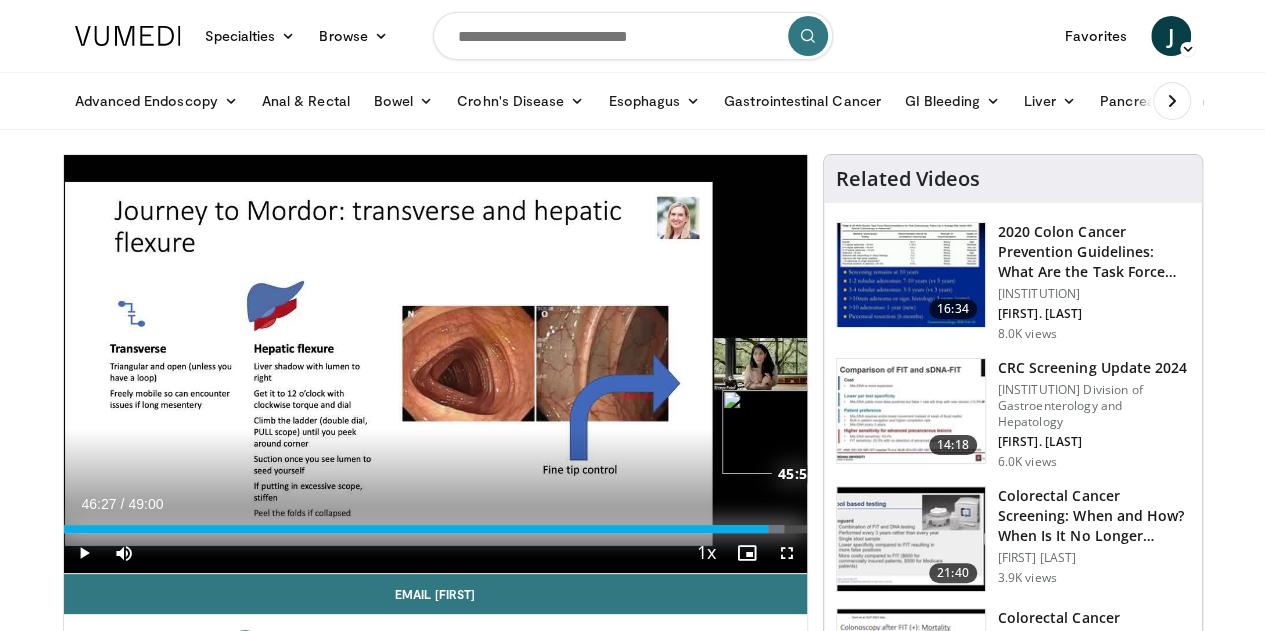 drag, startPoint x: 771, startPoint y: 565, endPoint x: 760, endPoint y: 567, distance: 11.18034 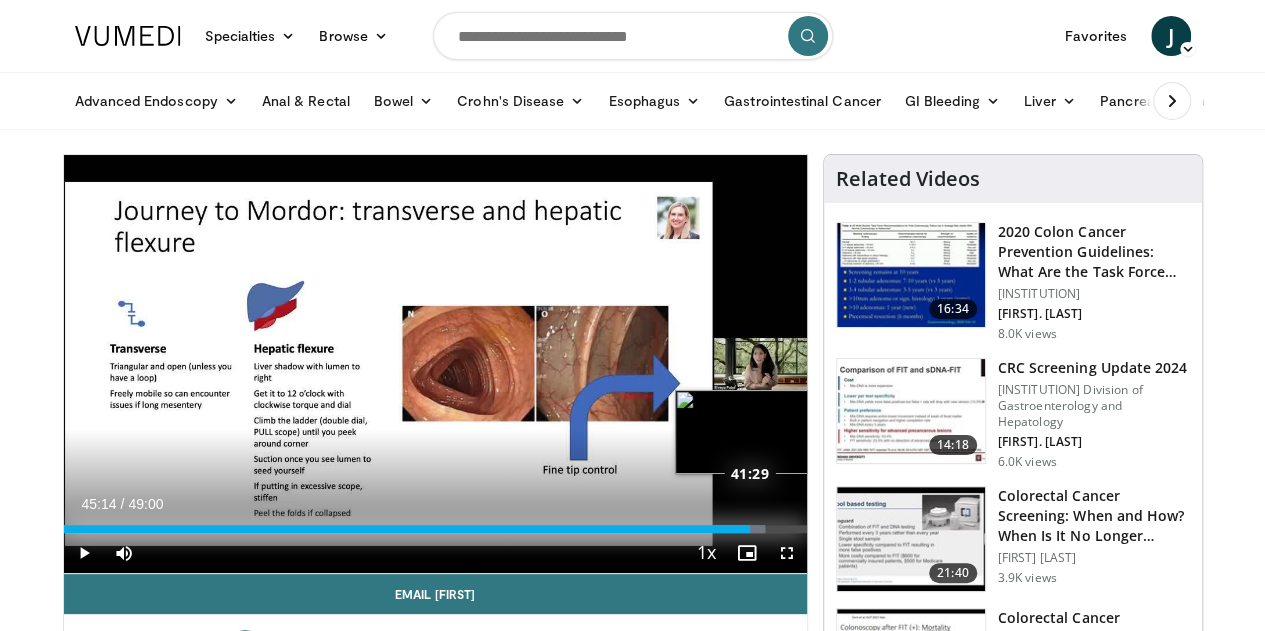 click on "Loaded :  94.48% 45:14 41:29" at bounding box center [435, 529] 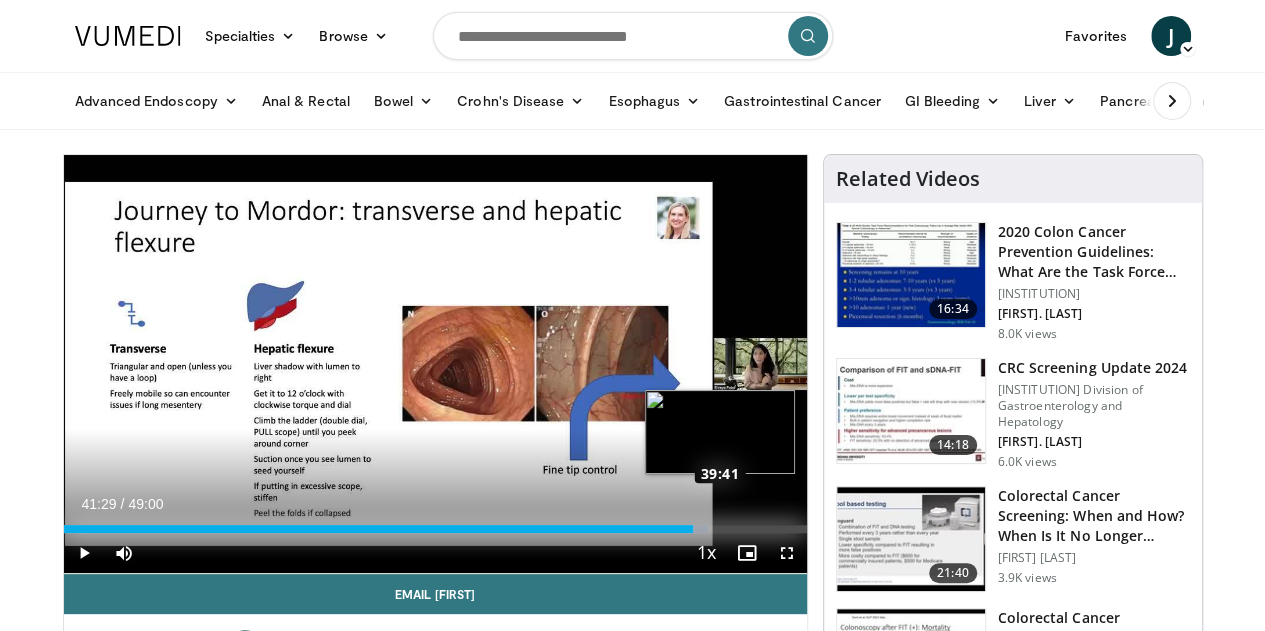 click on "41:29" at bounding box center [378, 529] 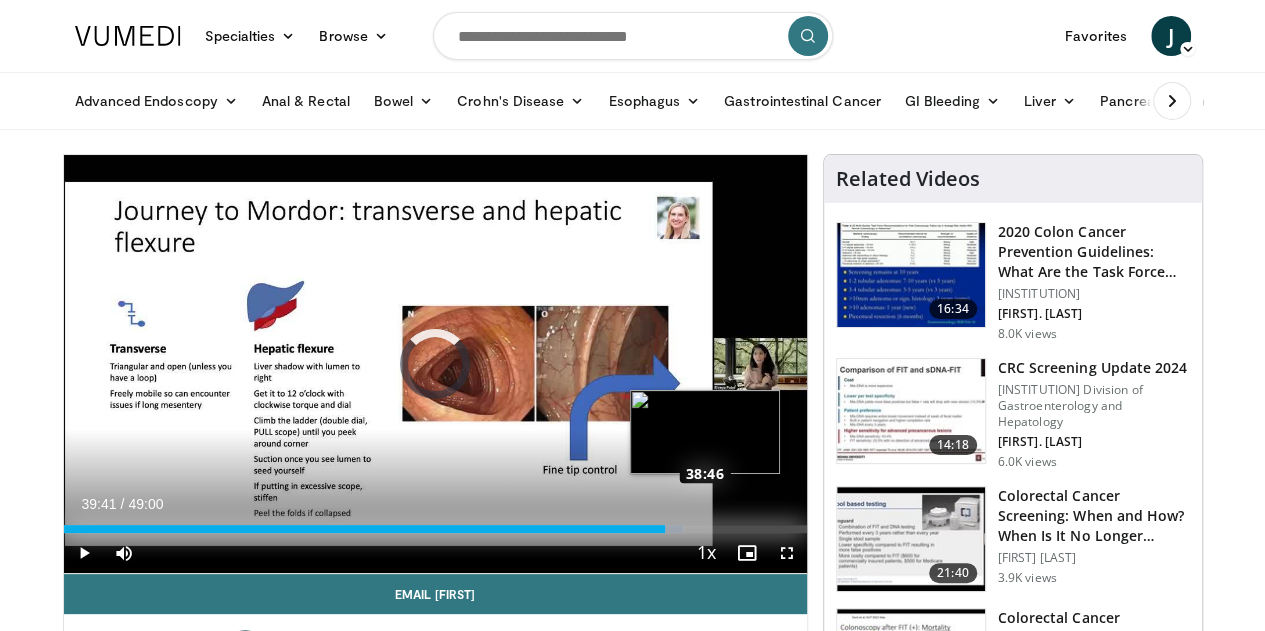 click on "Loaded :  83.33% 39:41 38:46" at bounding box center (435, 523) 